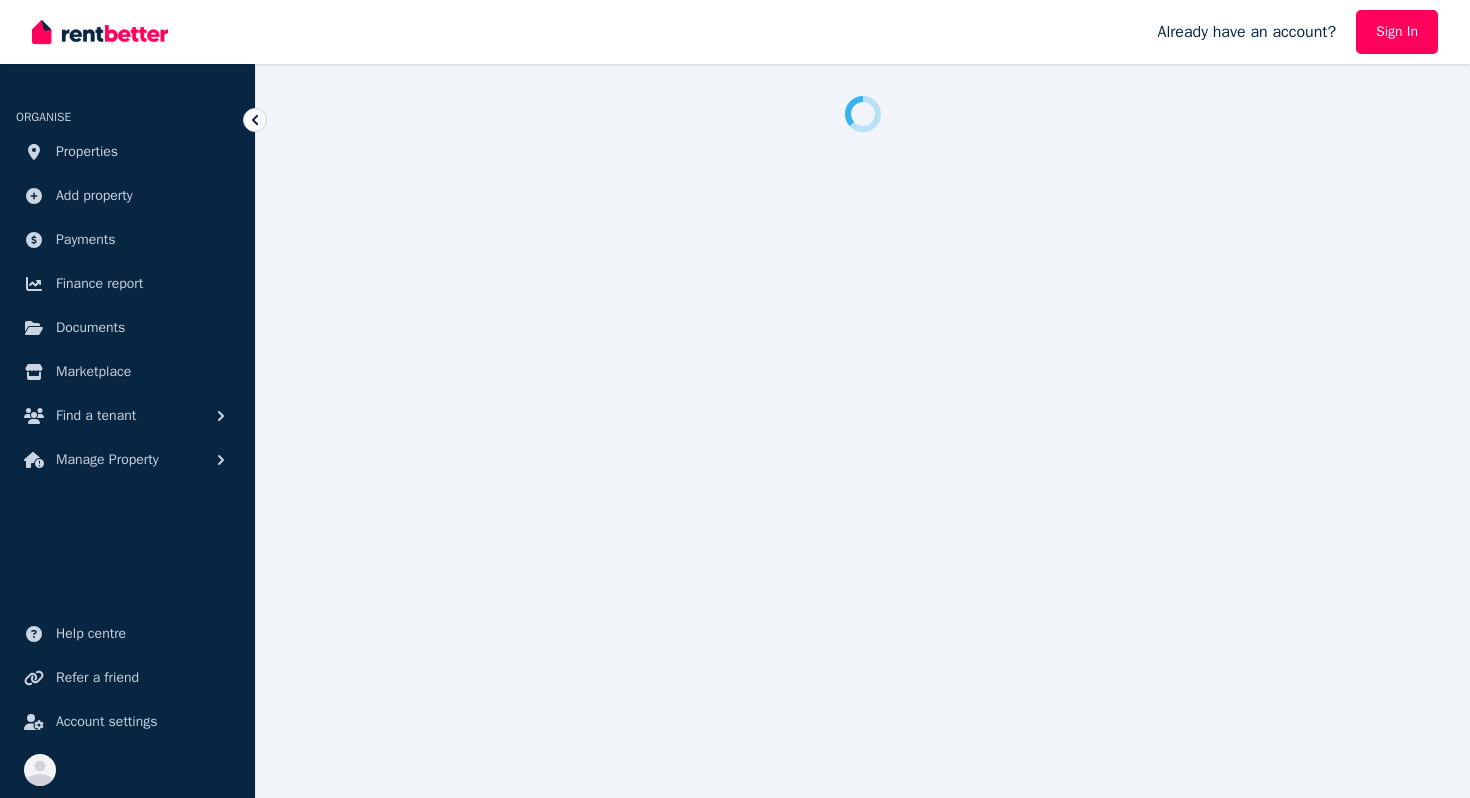 scroll, scrollTop: 0, scrollLeft: 0, axis: both 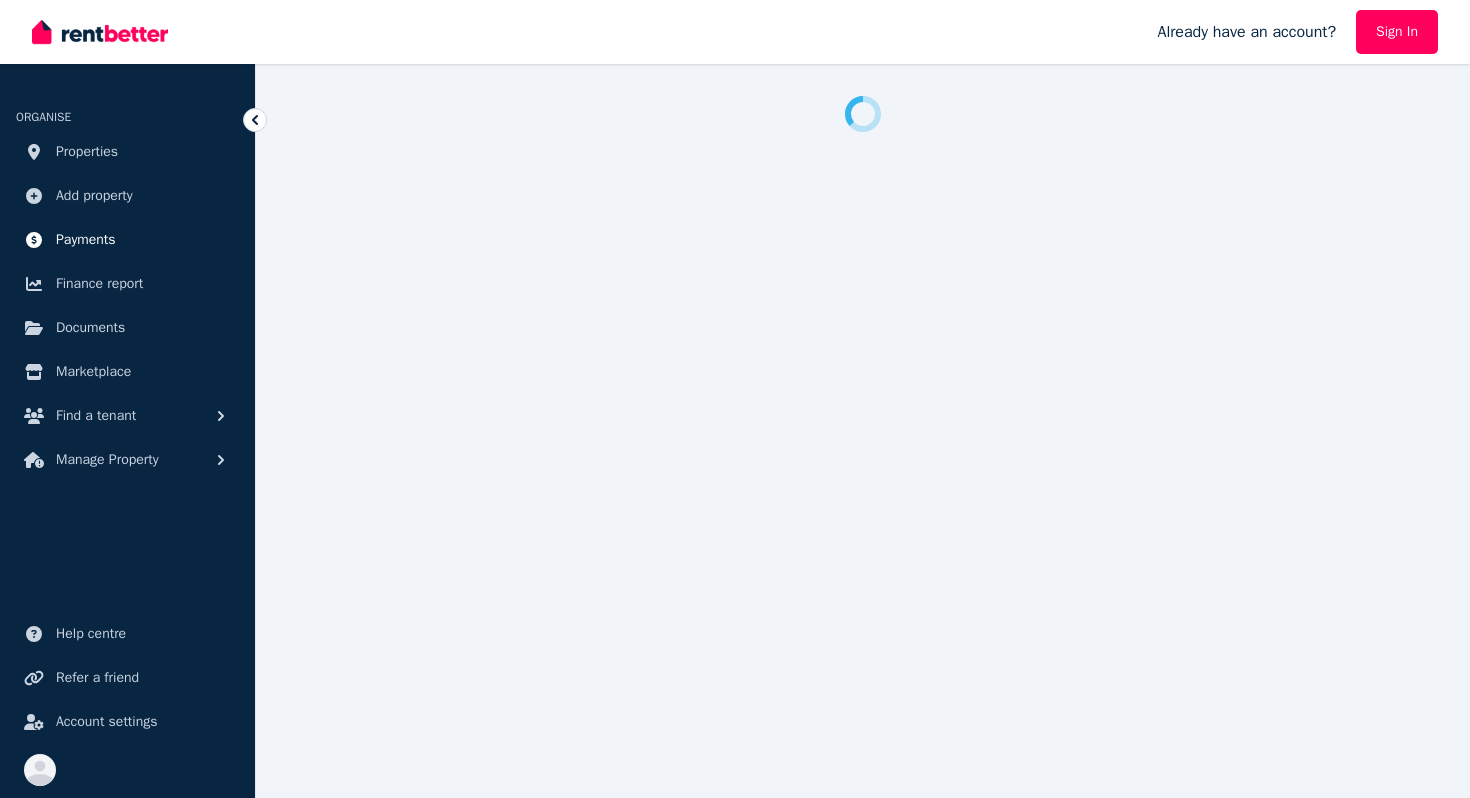 click on "Payments" at bounding box center (86, 240) 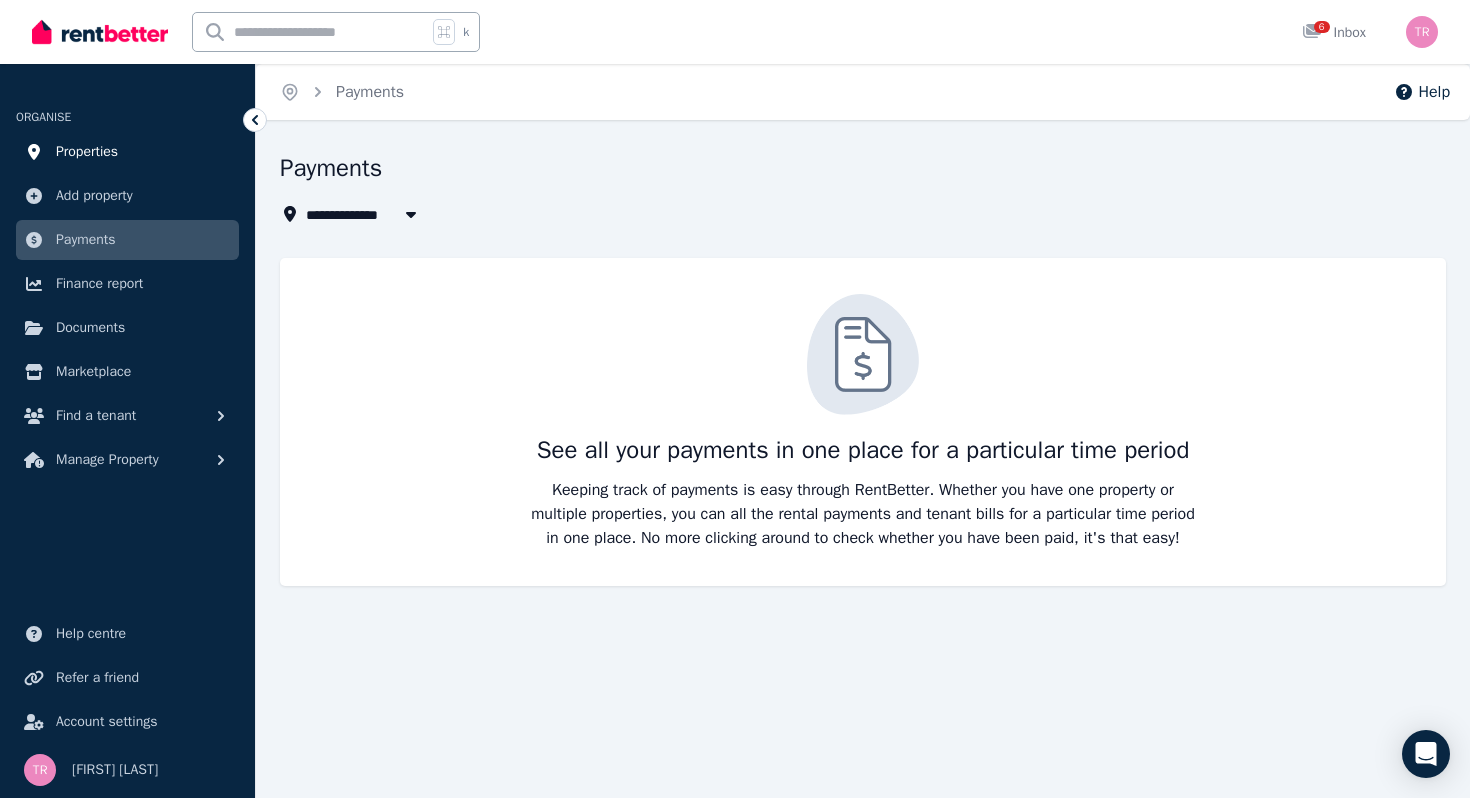 click on "Properties" at bounding box center [127, 152] 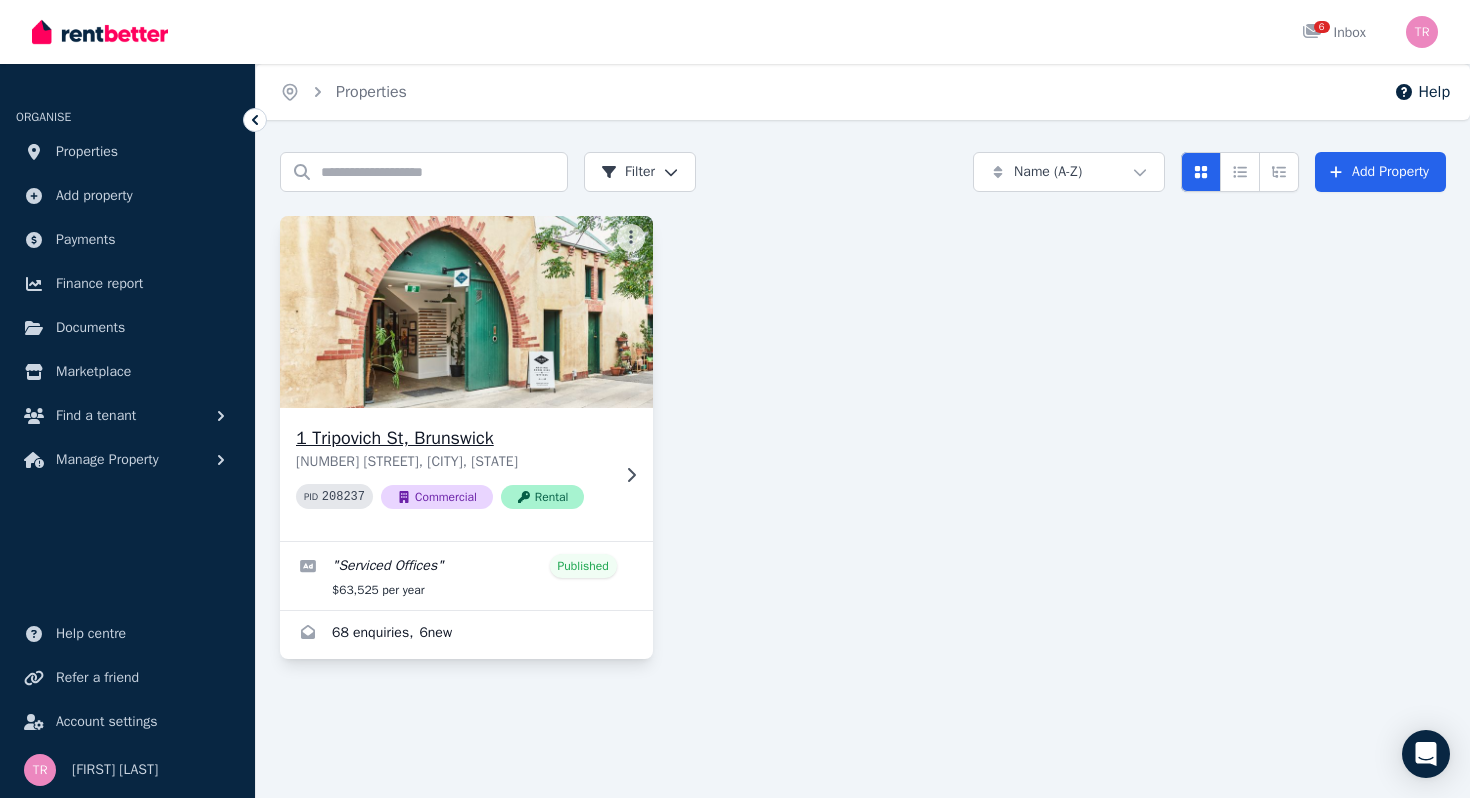 click on "[NUMBER] [STREET], [CITY], [STATE] PID   208237 Commercial Rental" at bounding box center (466, 474) 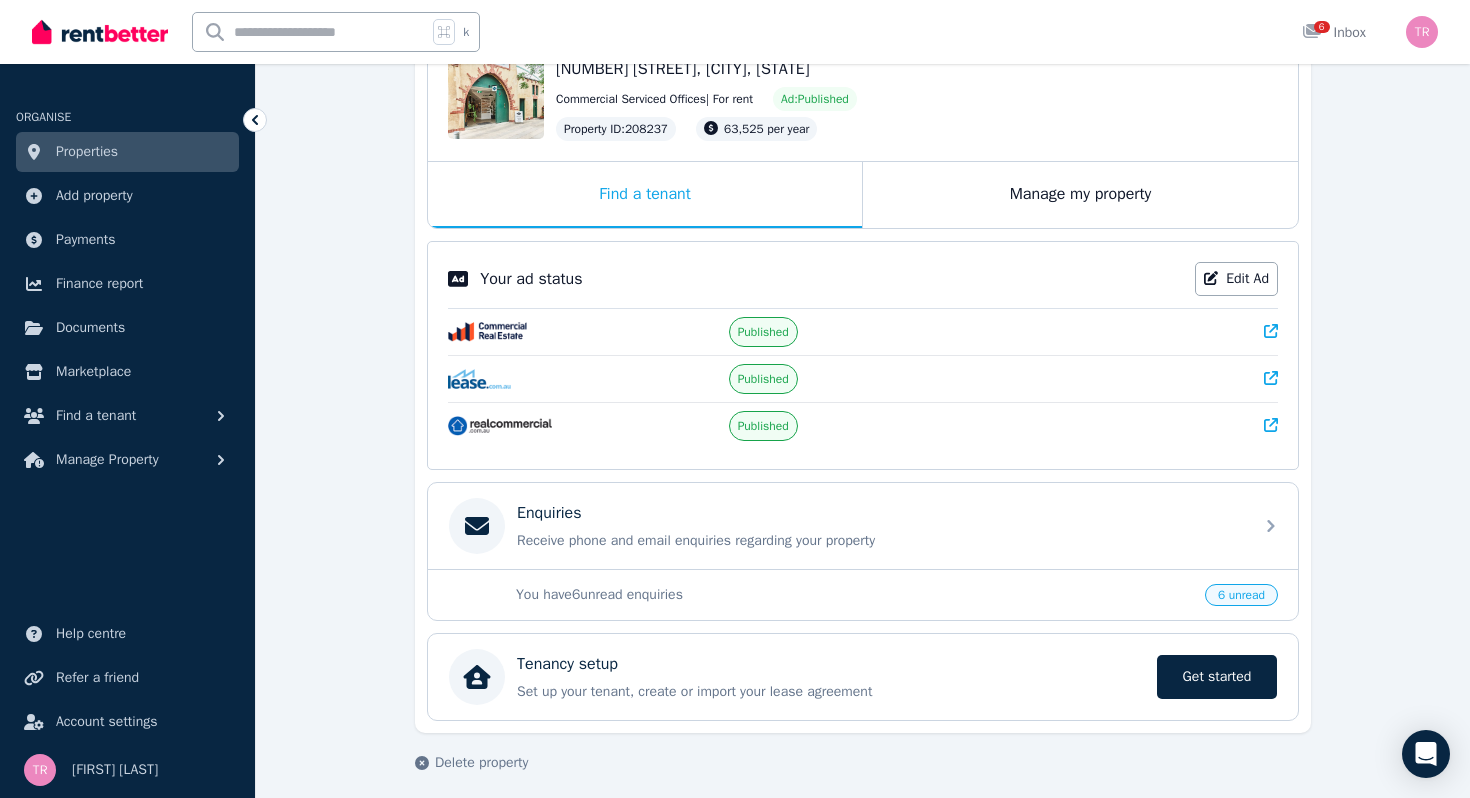 scroll, scrollTop: 245, scrollLeft: 0, axis: vertical 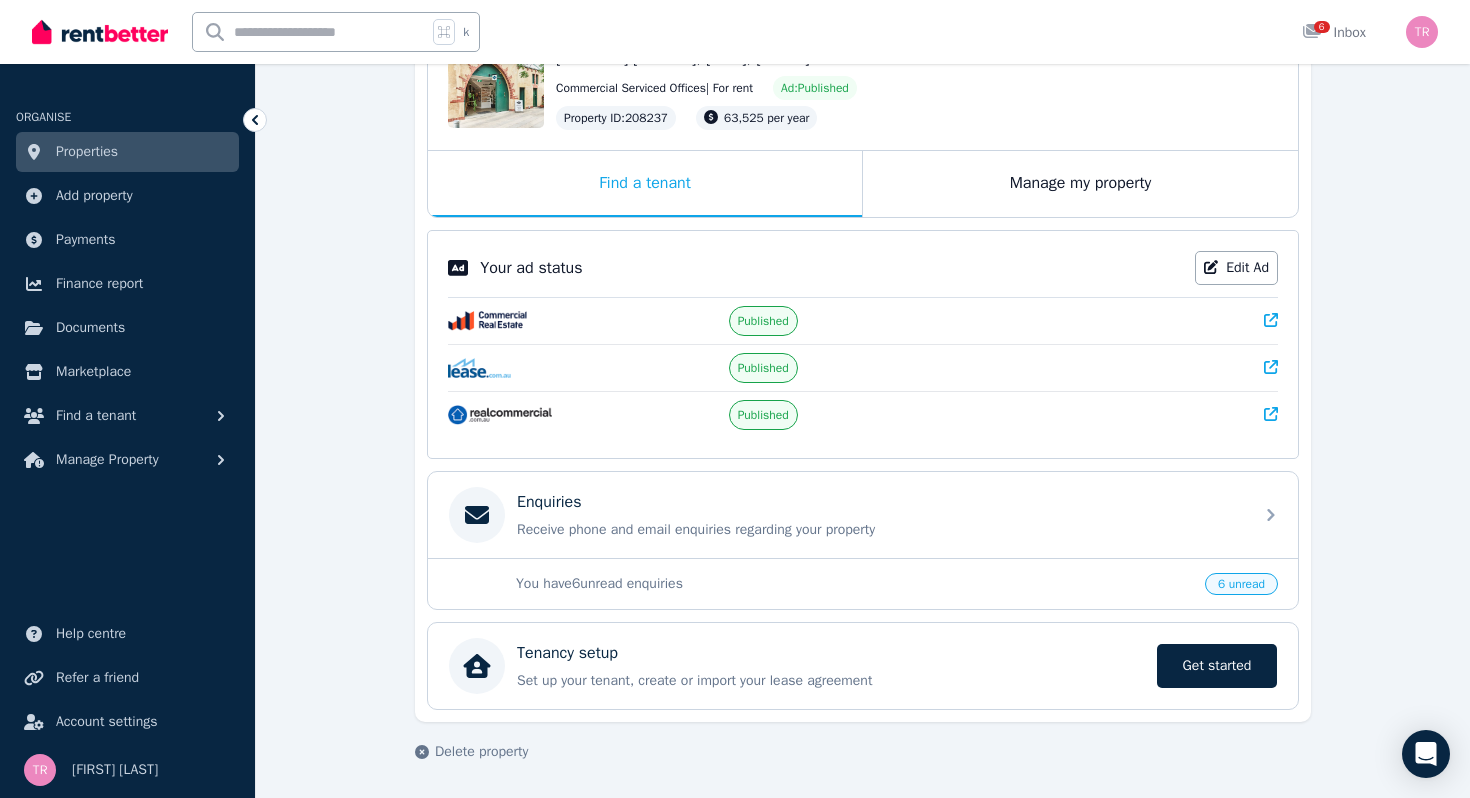 click on "6 unread" at bounding box center (1241, 584) 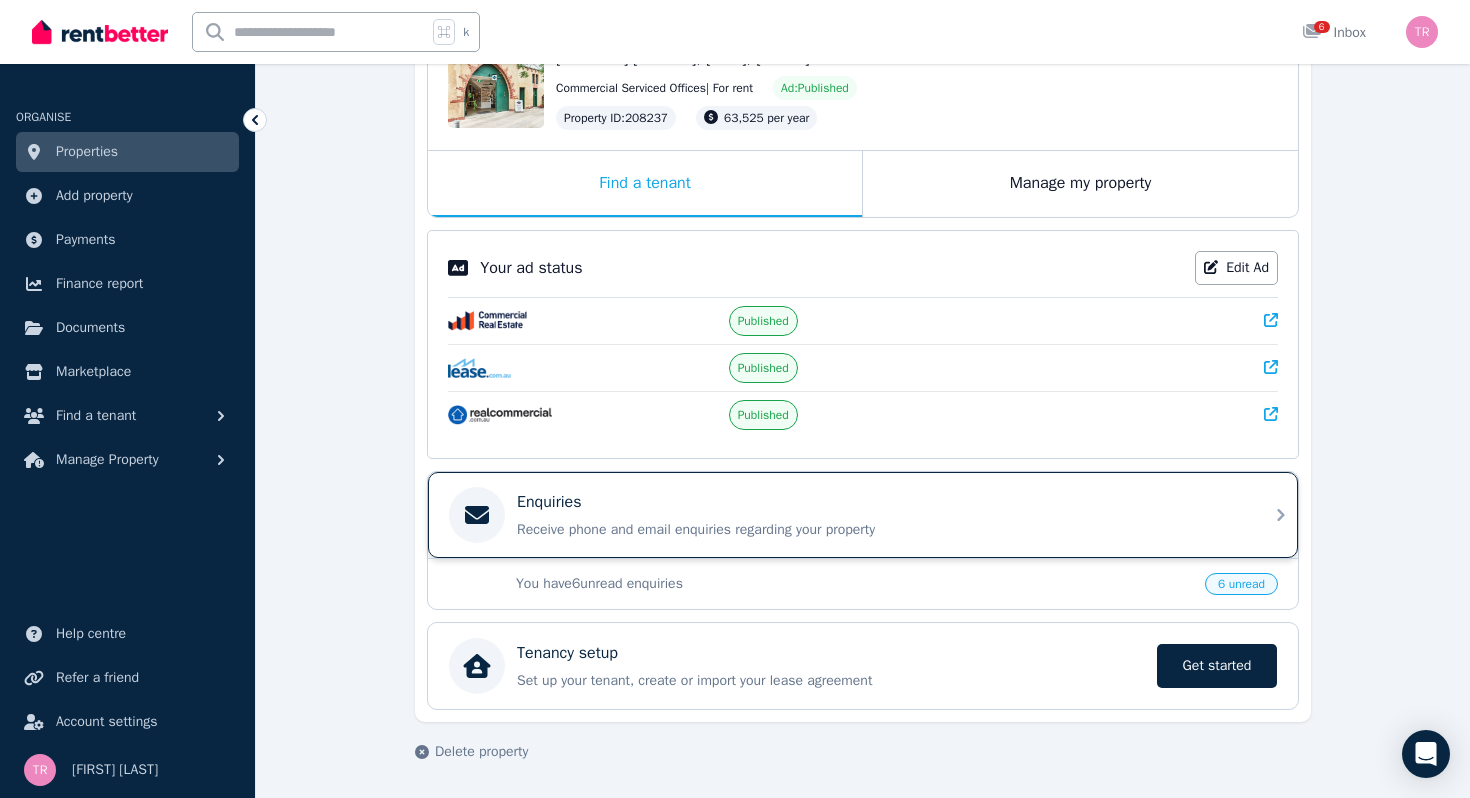 click on "Receive phone and email enquiries regarding your property" at bounding box center (879, 530) 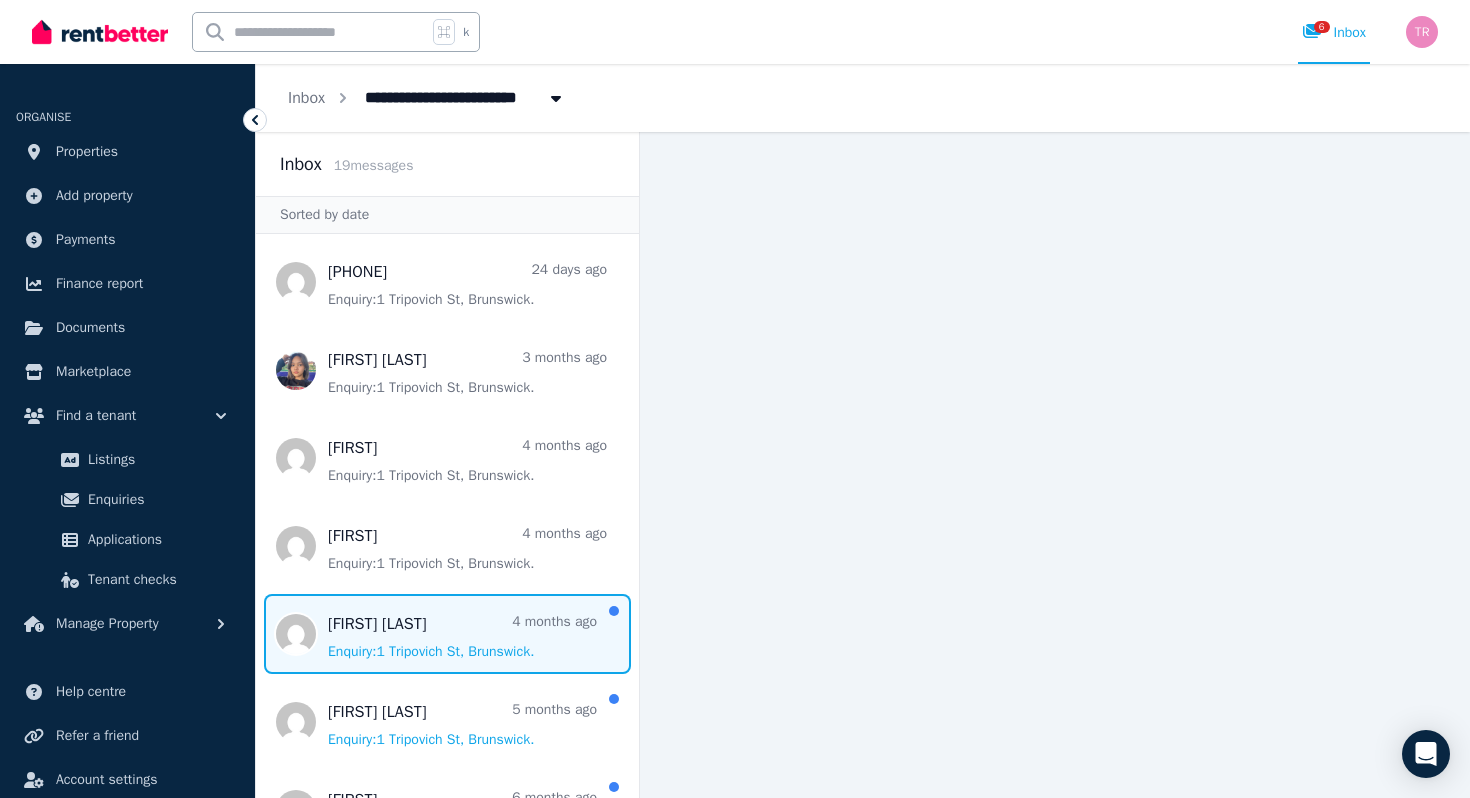 click at bounding box center (447, 634) 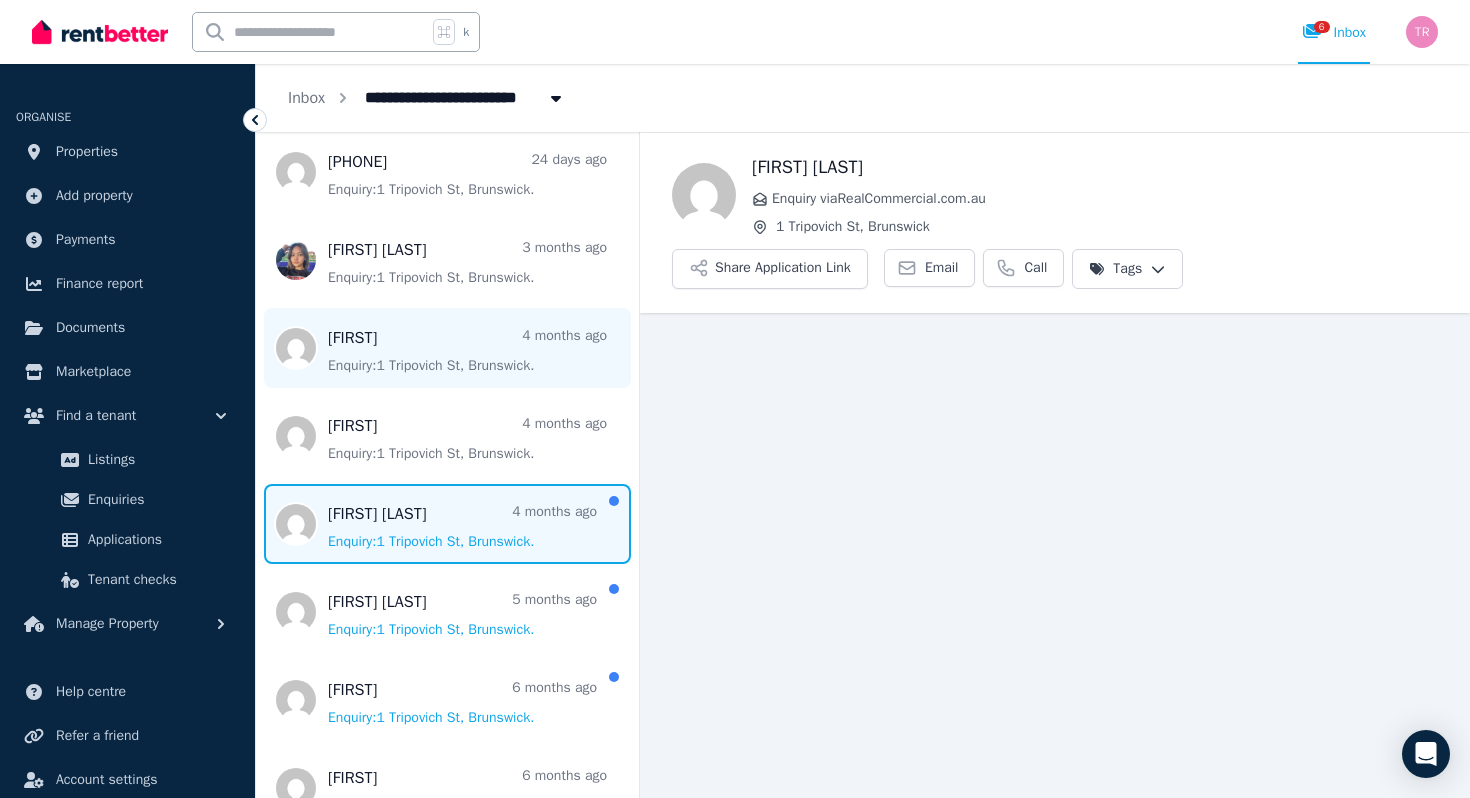 scroll, scrollTop: 114, scrollLeft: 0, axis: vertical 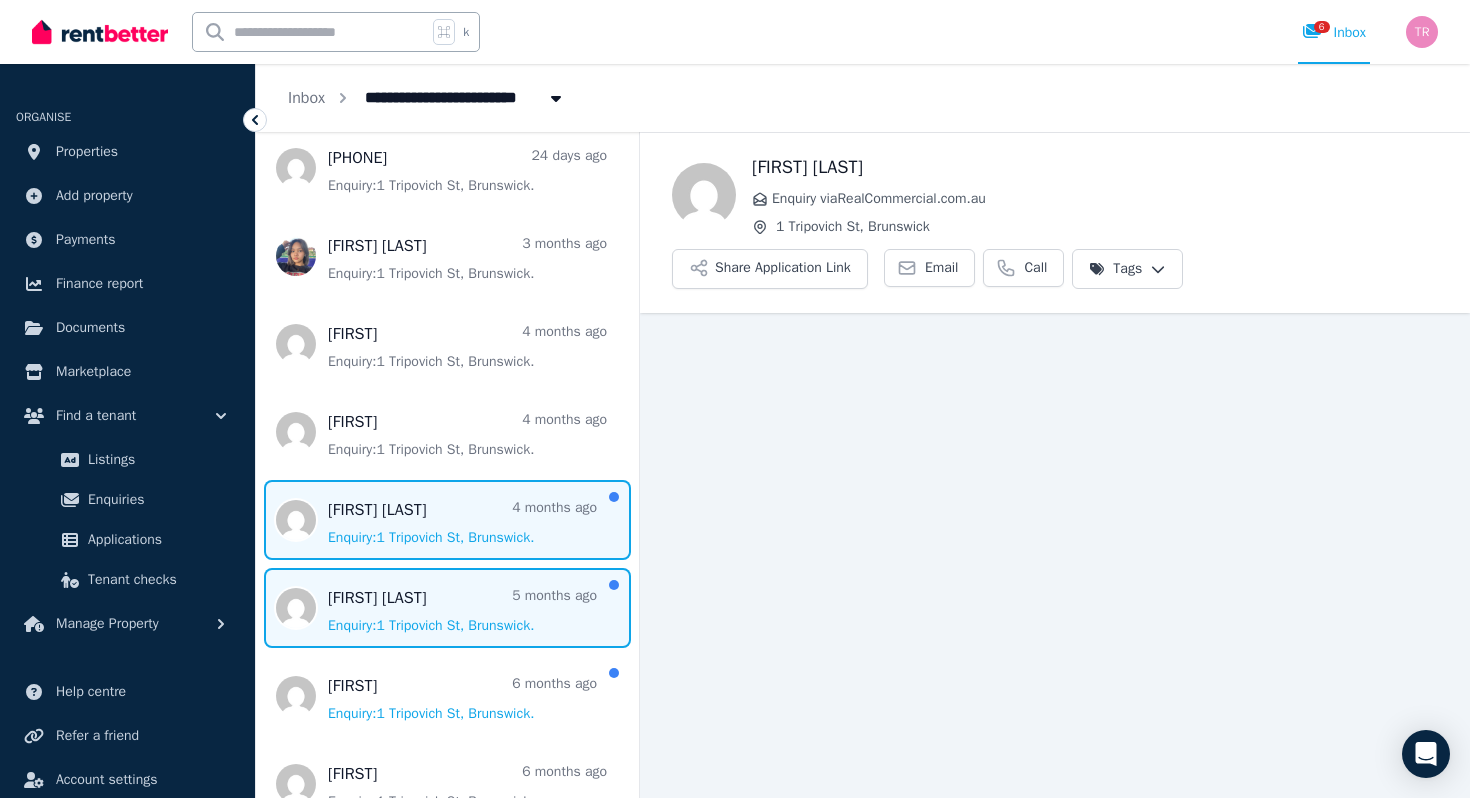 click at bounding box center [447, 608] 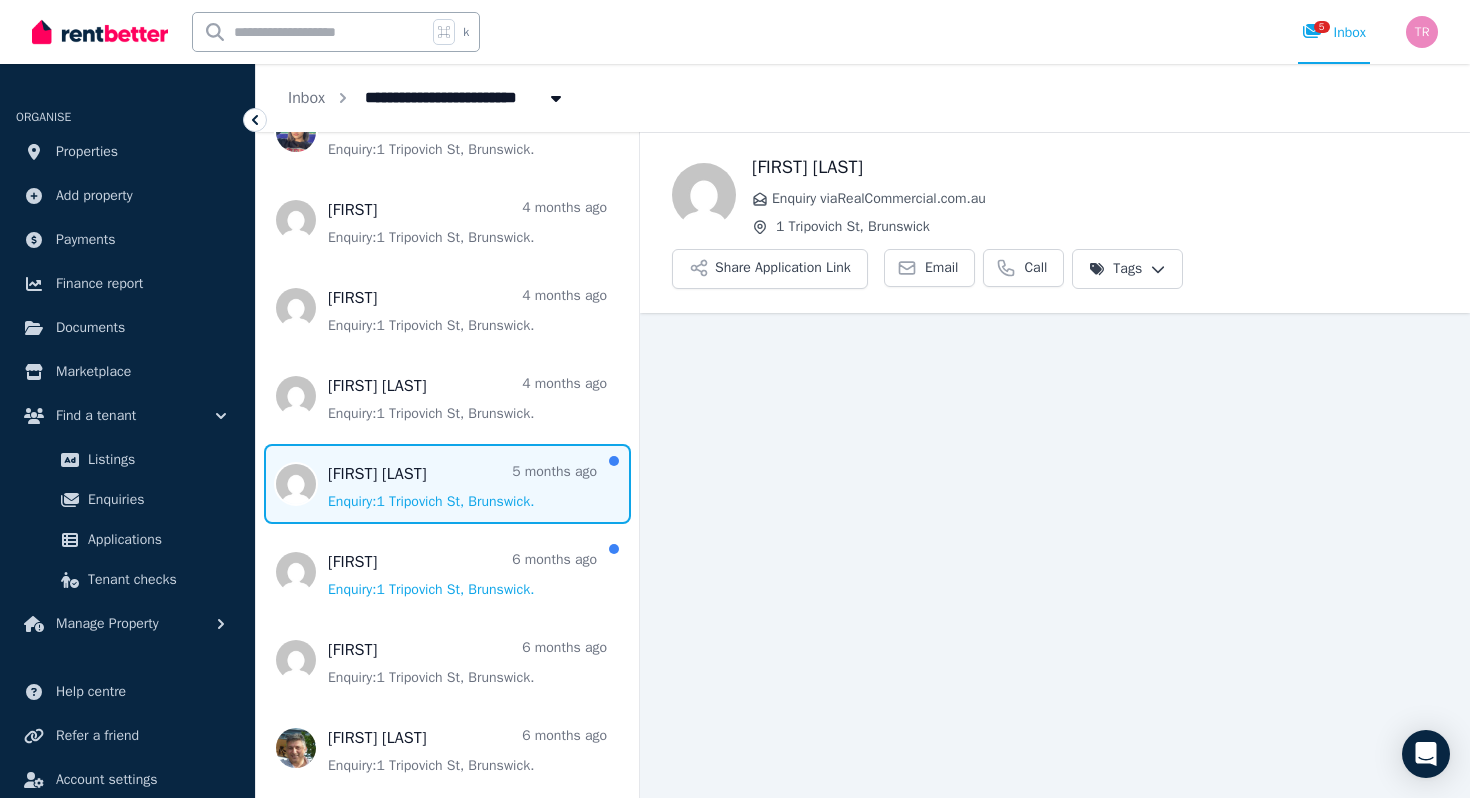 scroll, scrollTop: 261, scrollLeft: 0, axis: vertical 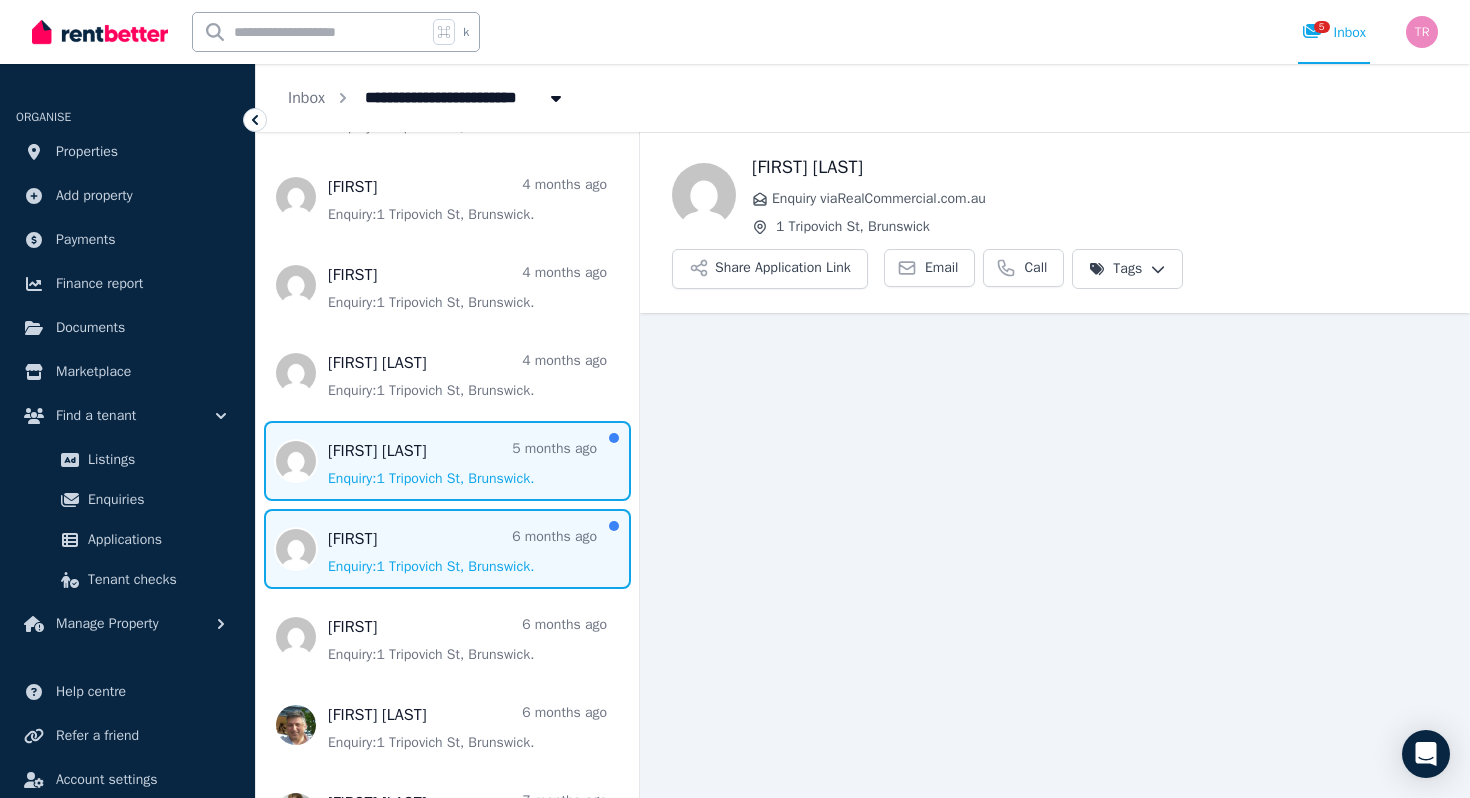 click at bounding box center (447, 549) 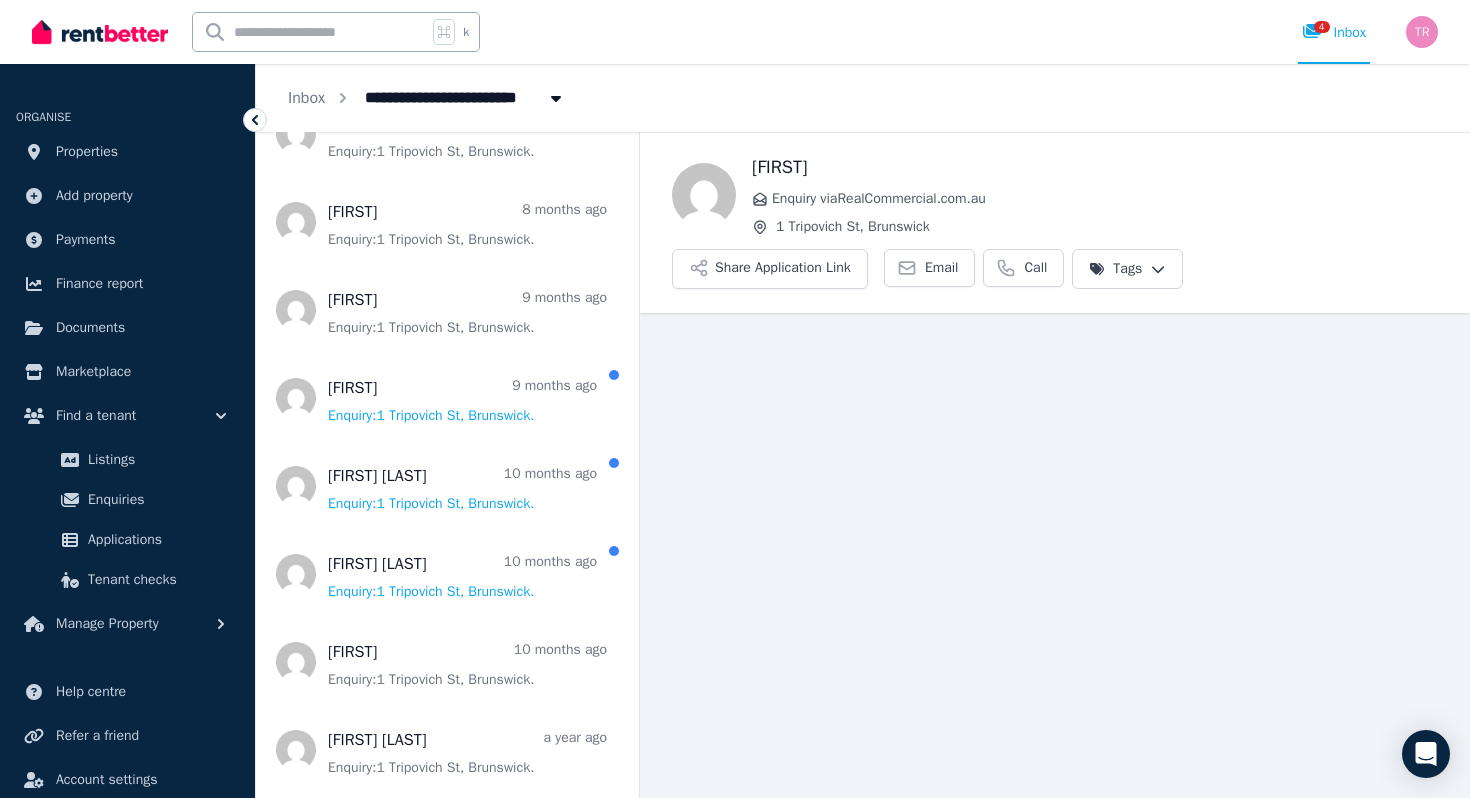scroll, scrollTop: 1140, scrollLeft: 0, axis: vertical 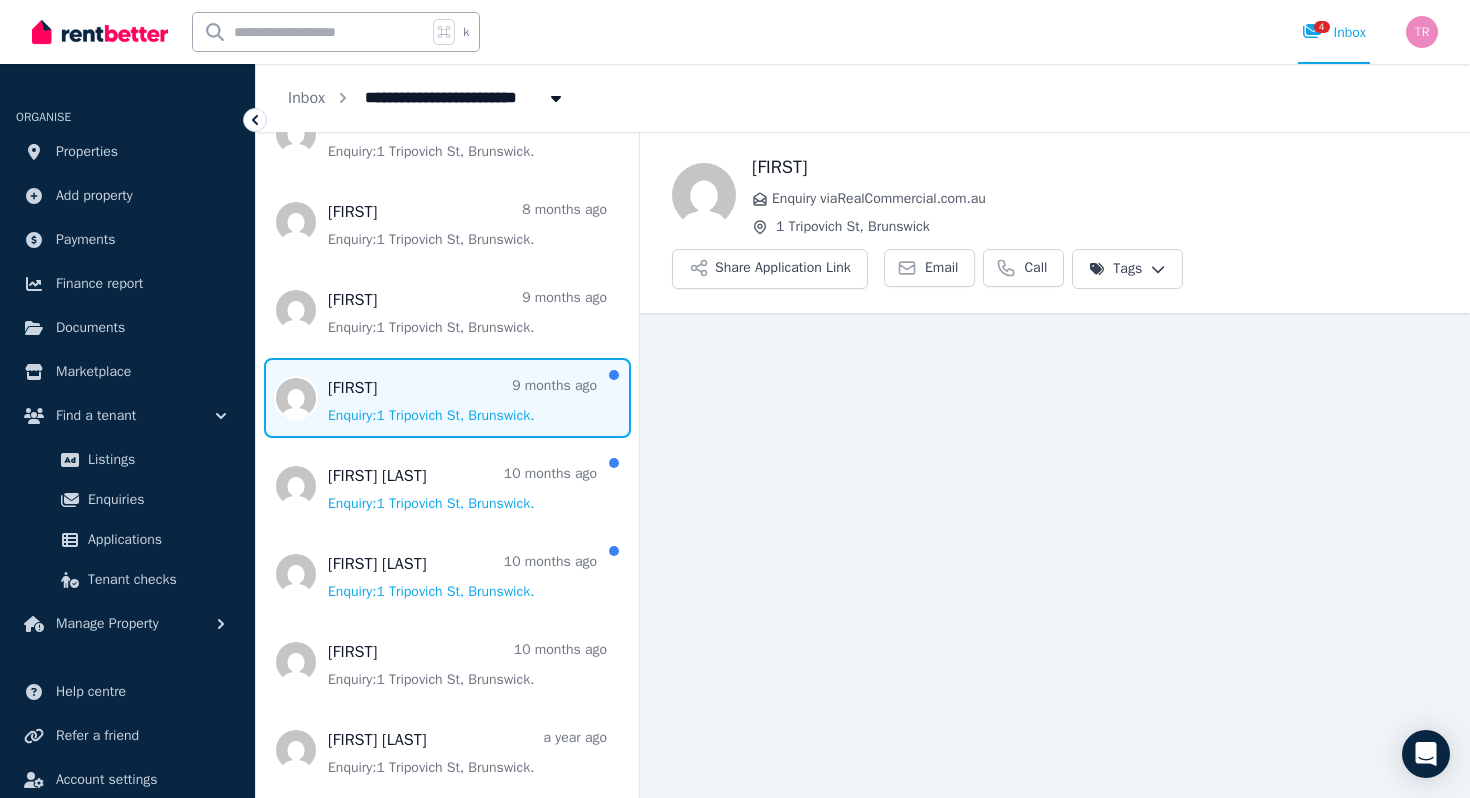click at bounding box center [447, 398] 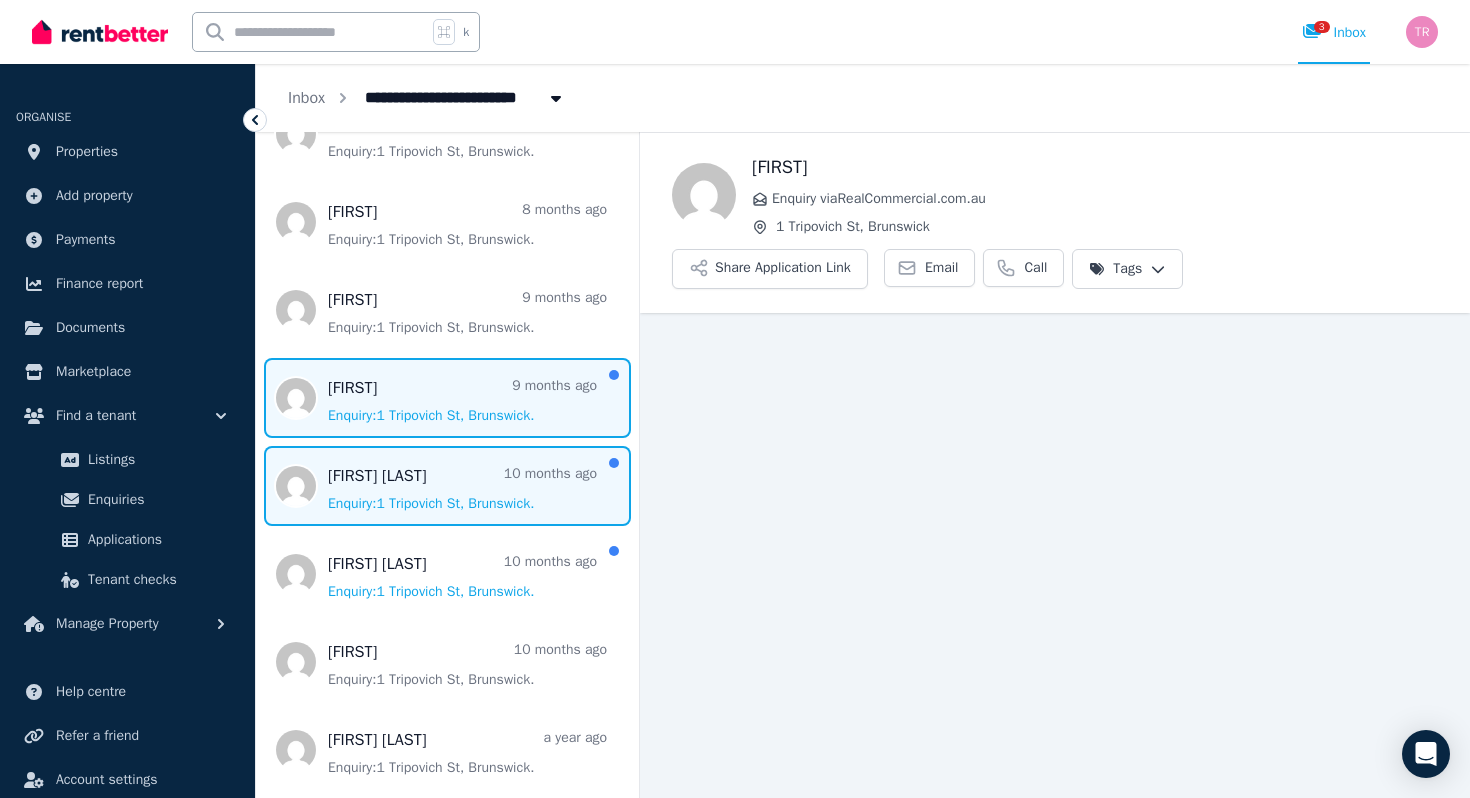 click at bounding box center [447, 486] 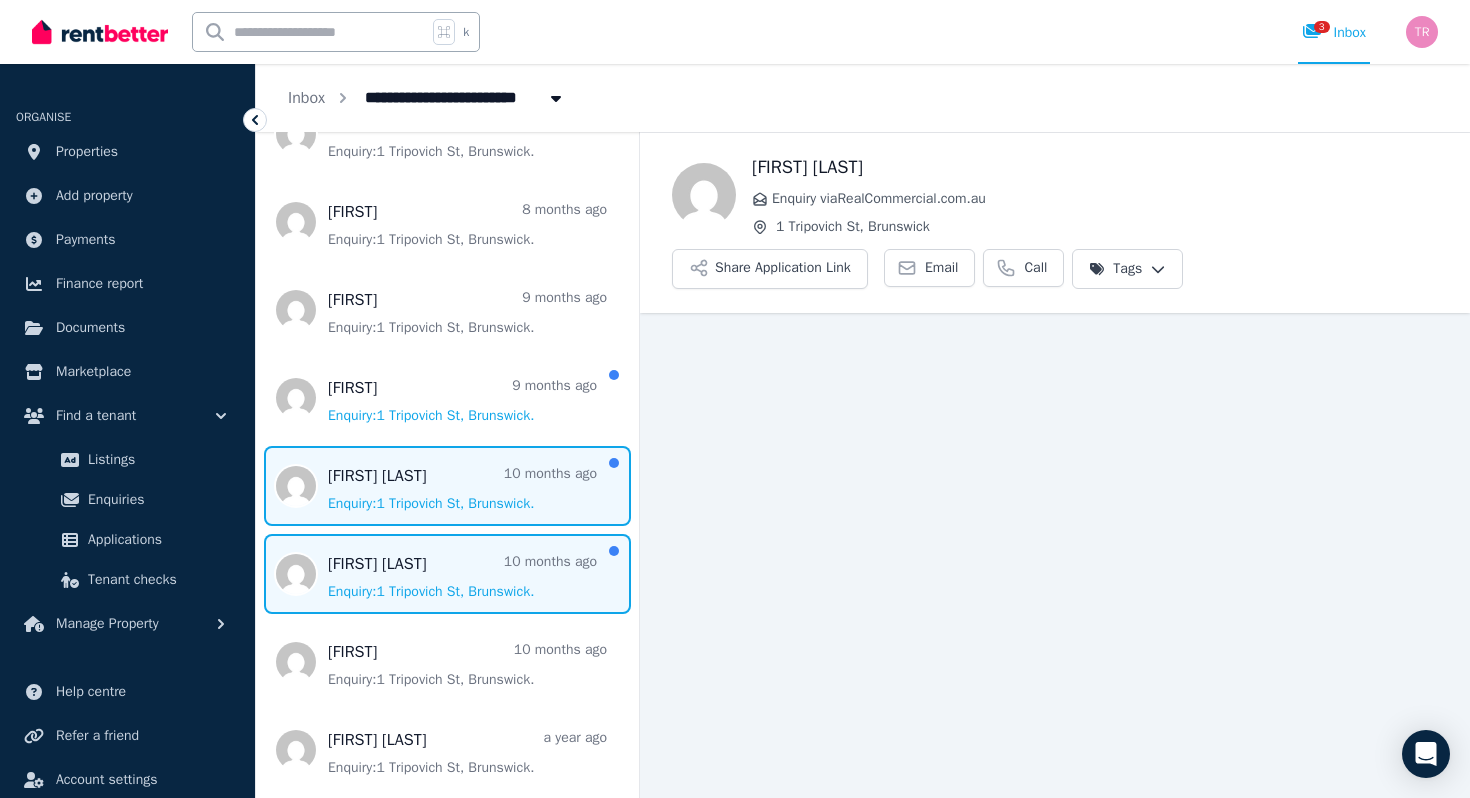 click at bounding box center (447, 574) 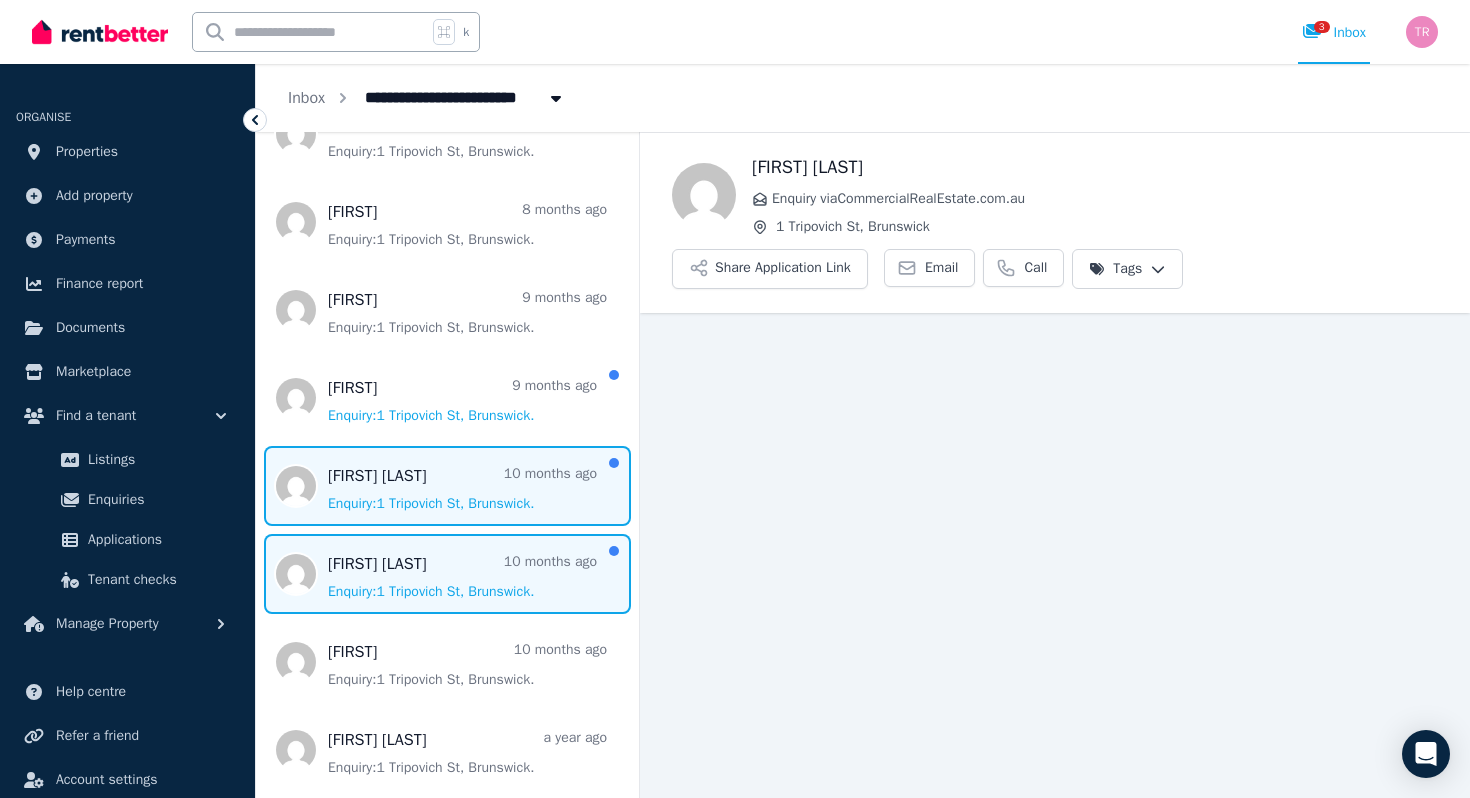 click at bounding box center [447, 486] 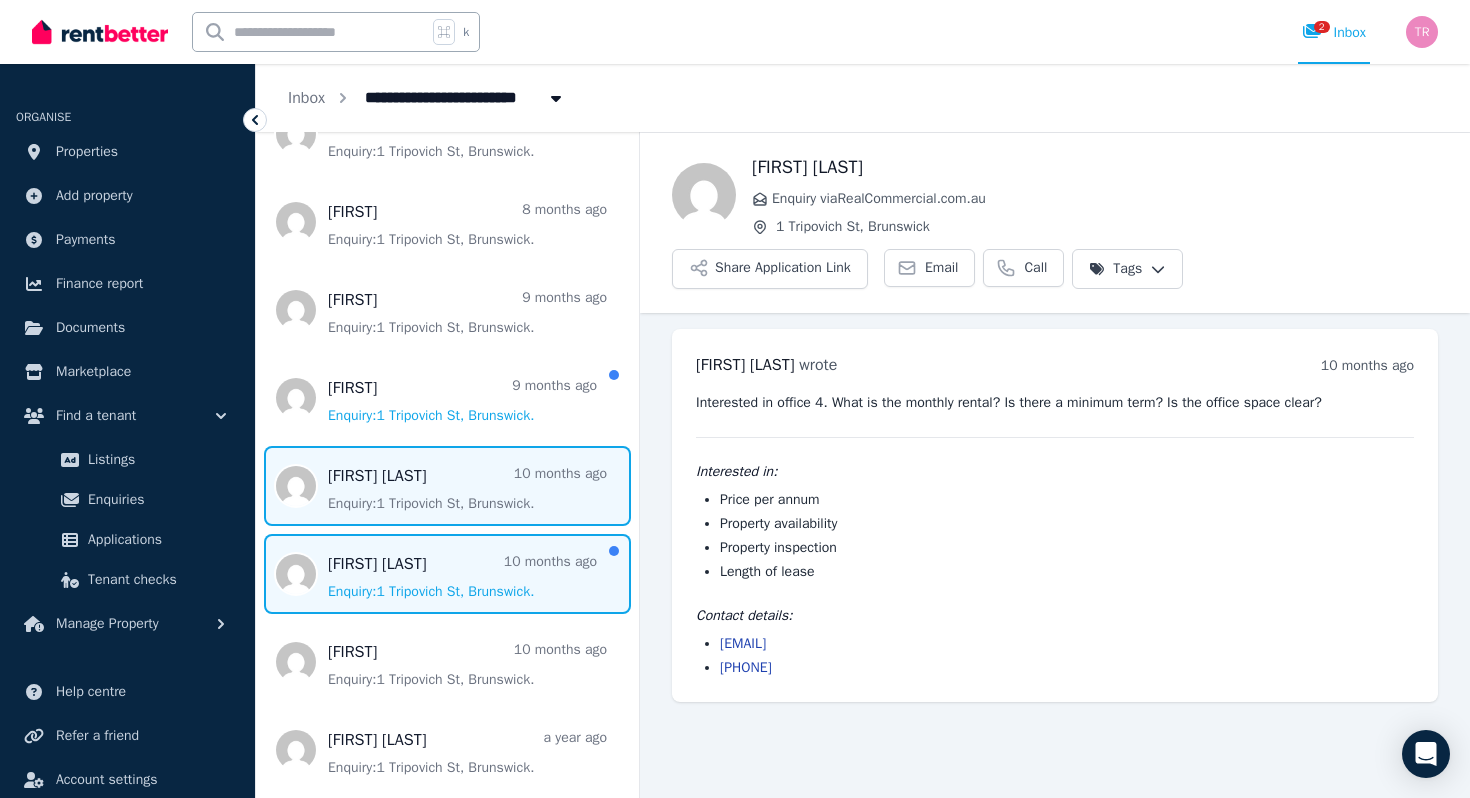 click at bounding box center (447, 574) 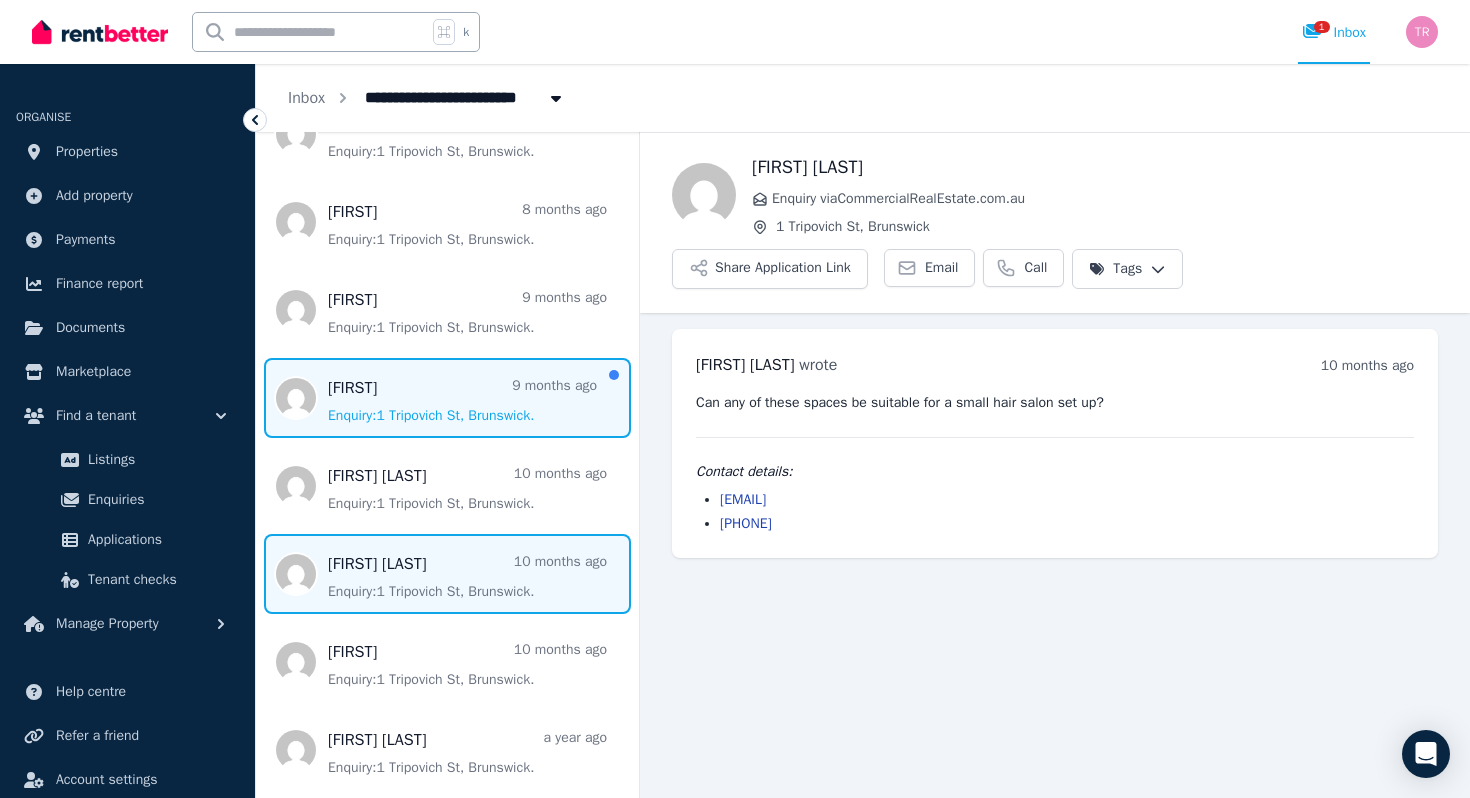 click at bounding box center (447, 398) 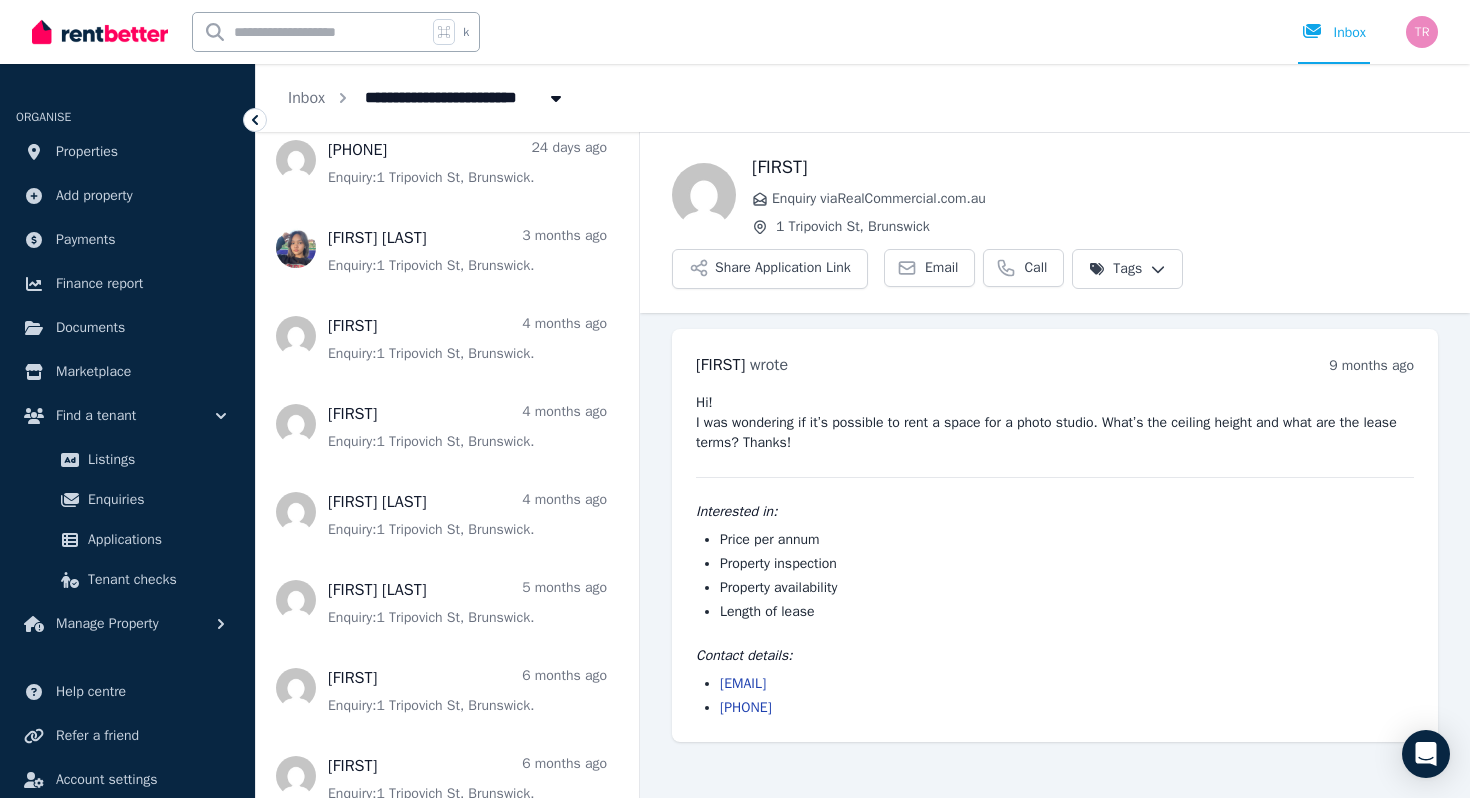 scroll, scrollTop: 0, scrollLeft: 0, axis: both 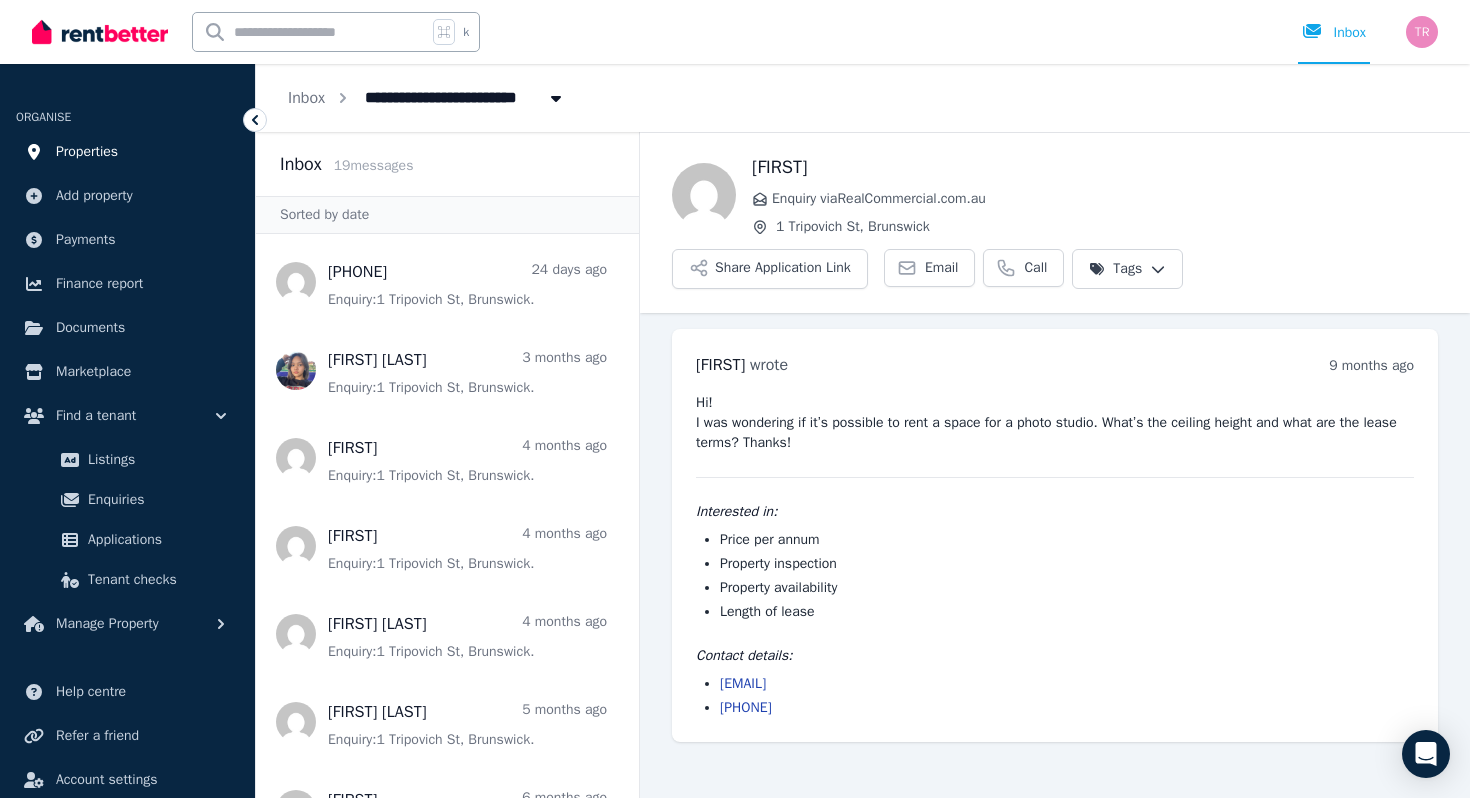 click on "Properties" at bounding box center (127, 152) 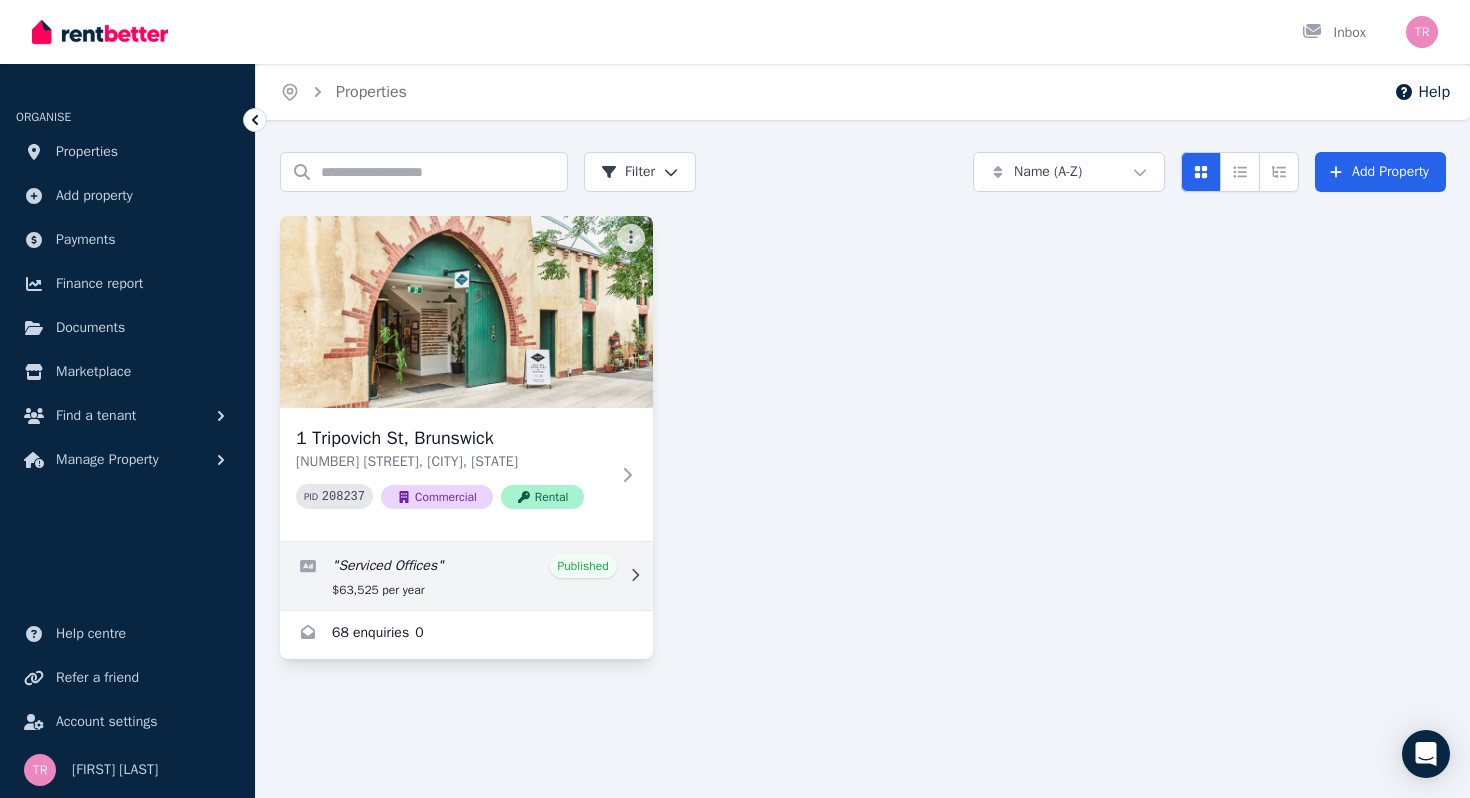 click at bounding box center [466, 576] 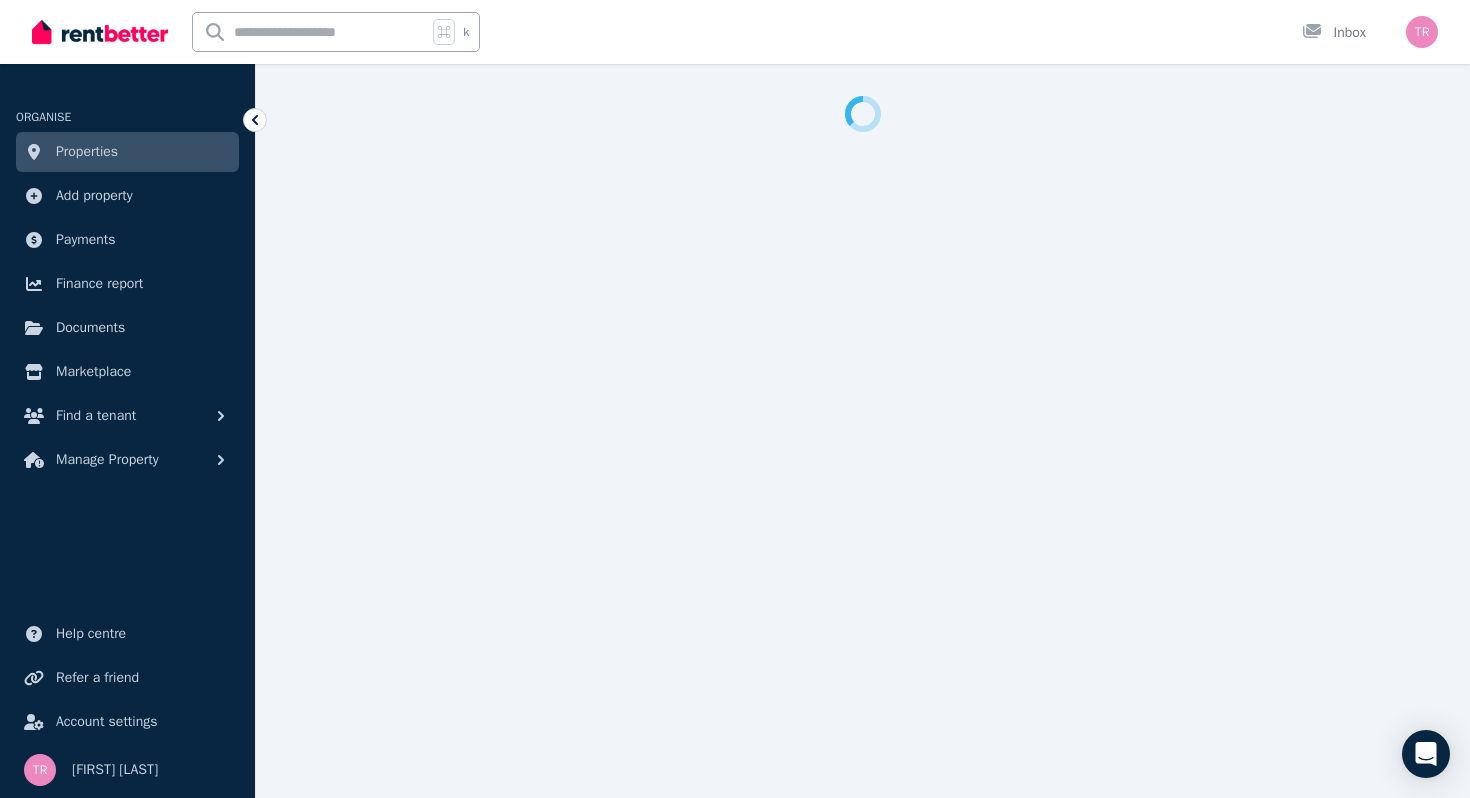 select on "***" 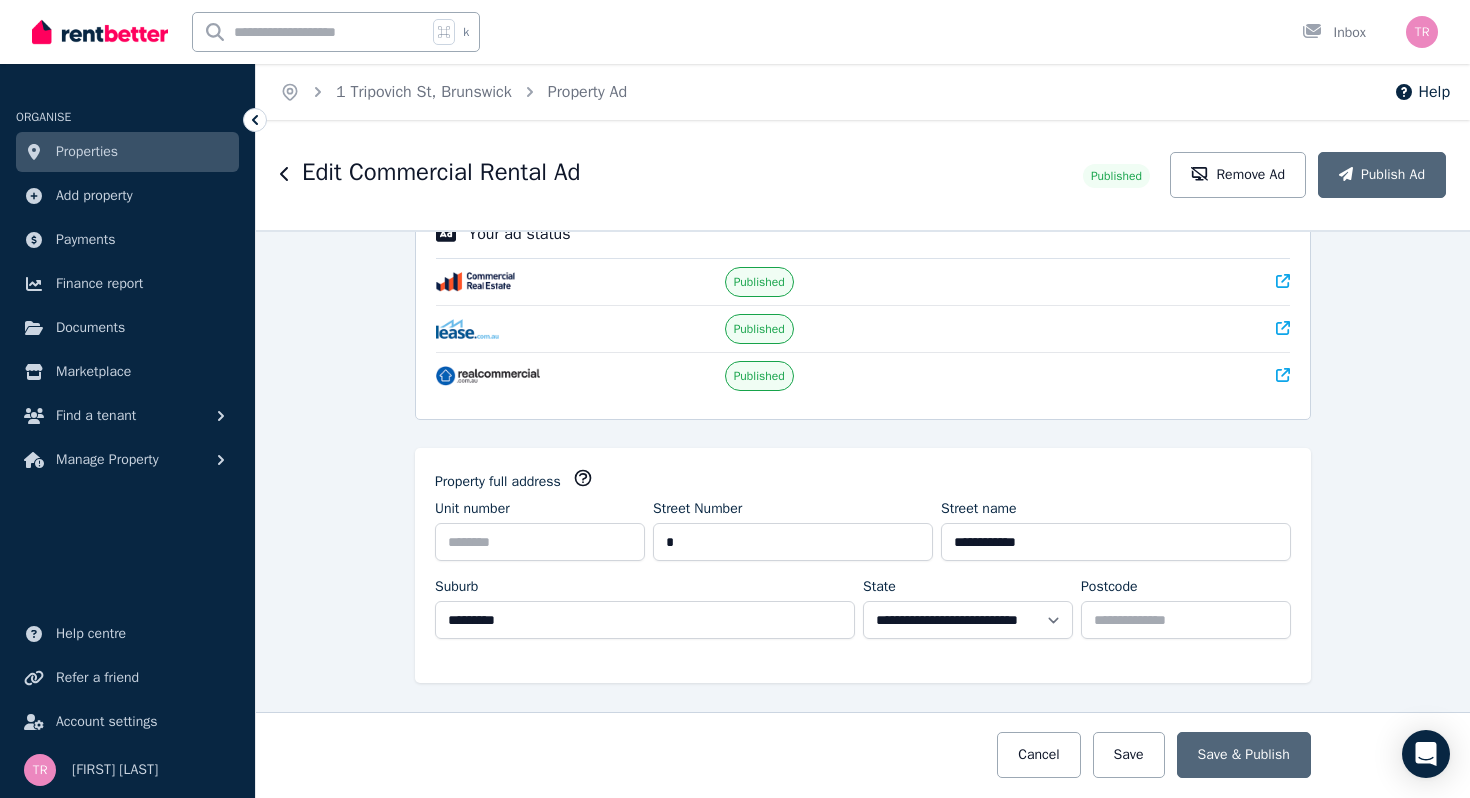 scroll, scrollTop: 0, scrollLeft: 0, axis: both 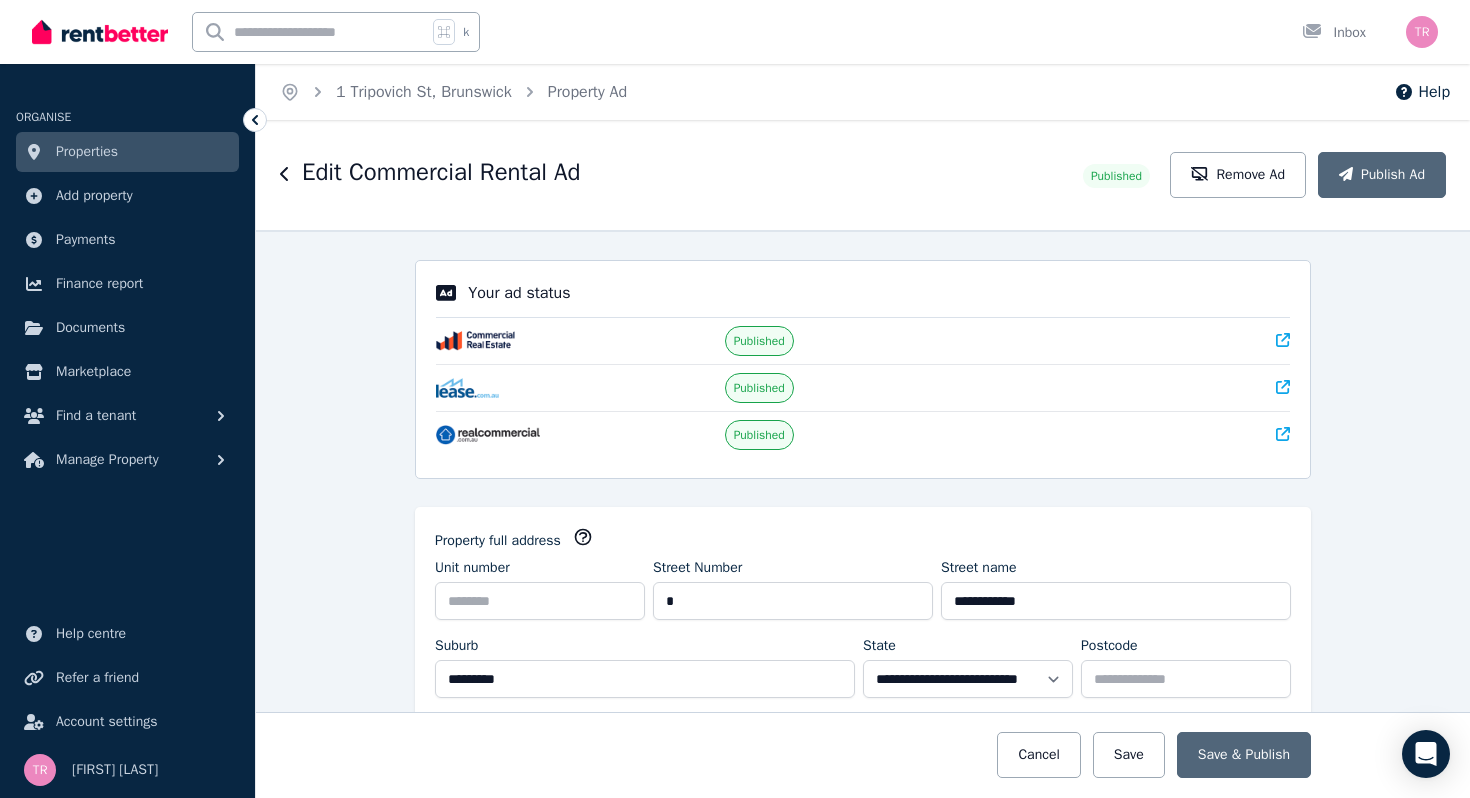 click on "Edit Commercial Rental Ad" at bounding box center (441, 172) 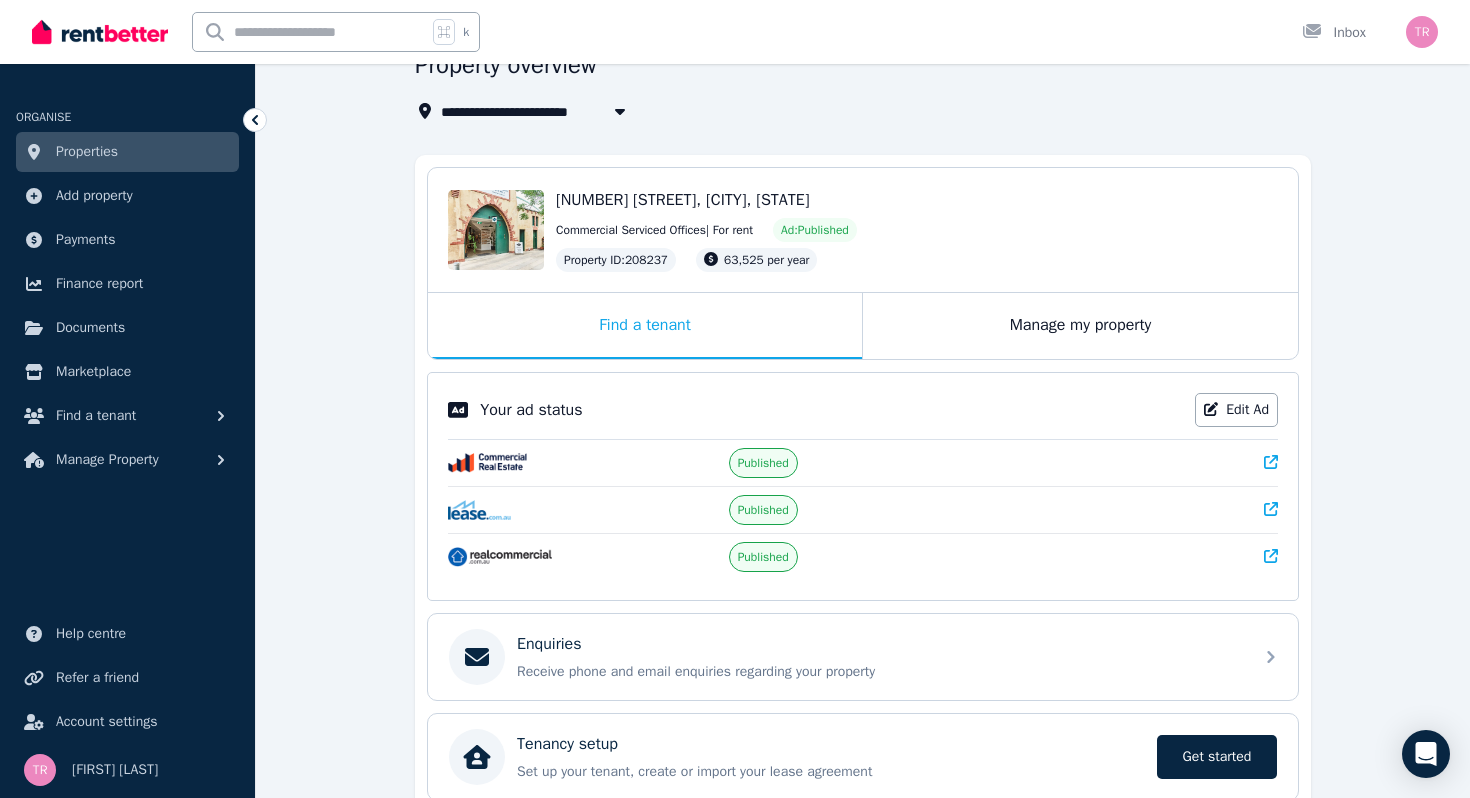 scroll, scrollTop: 194, scrollLeft: 0, axis: vertical 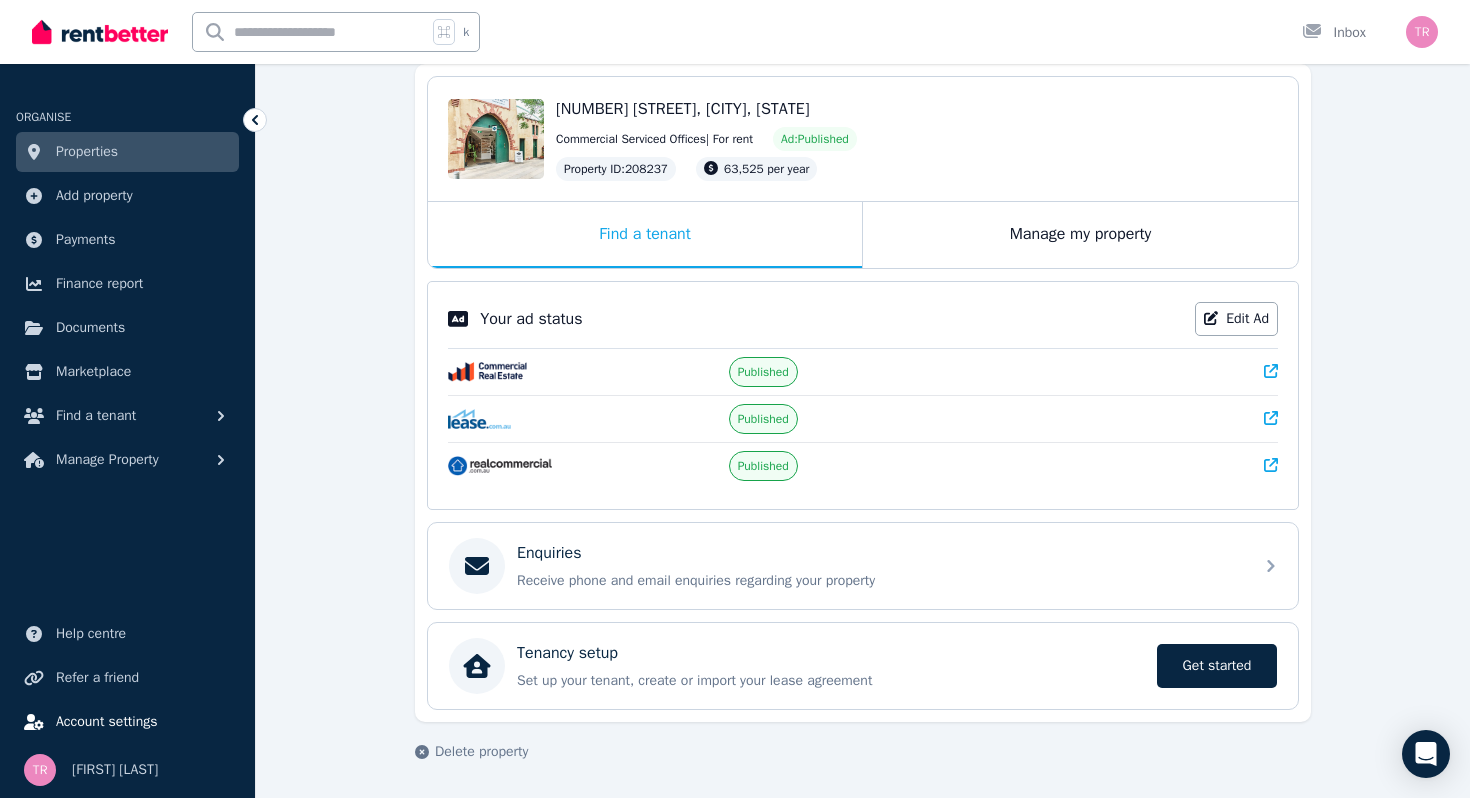 click on "Account settings" at bounding box center (107, 722) 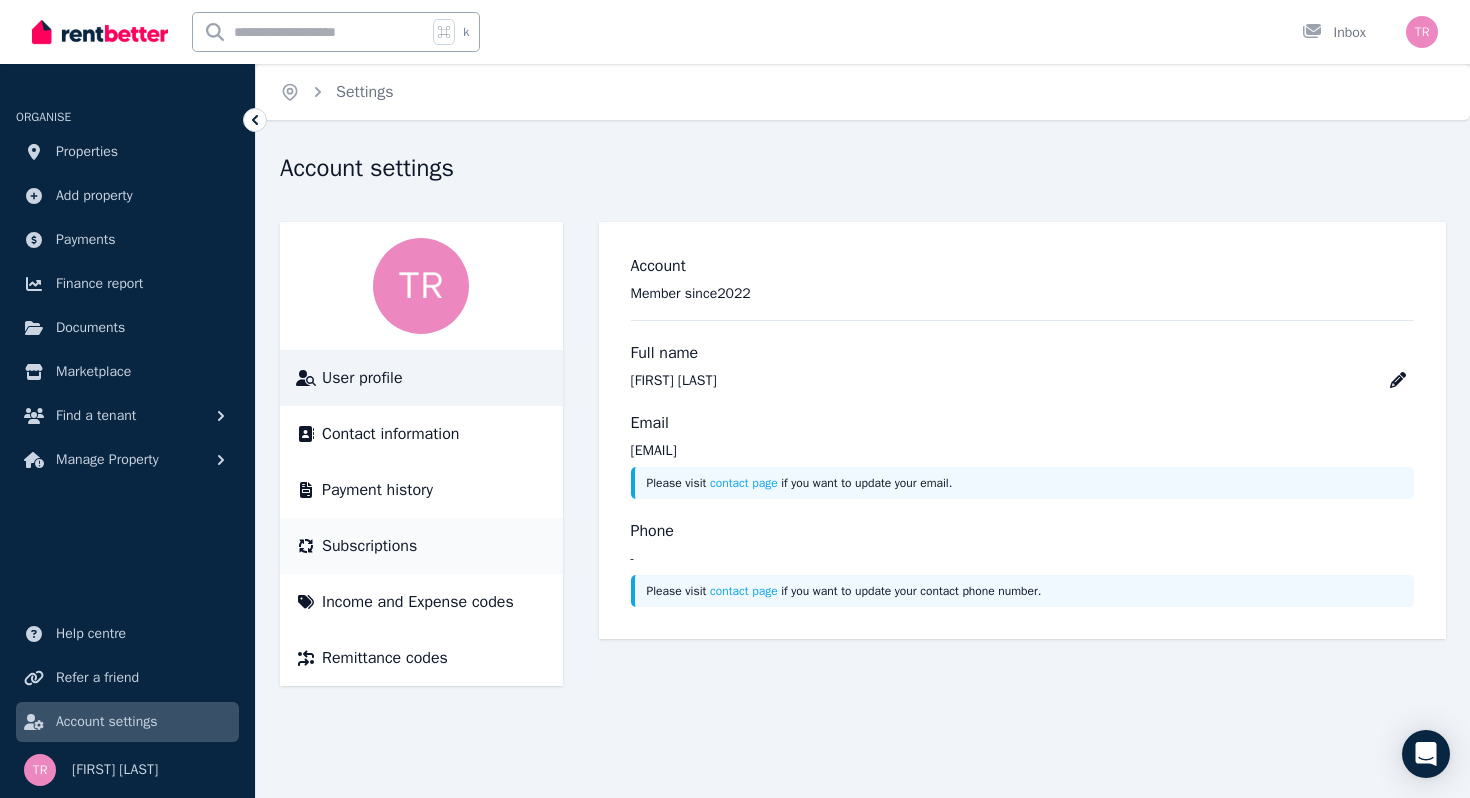 click on "Subscriptions" at bounding box center [421, 546] 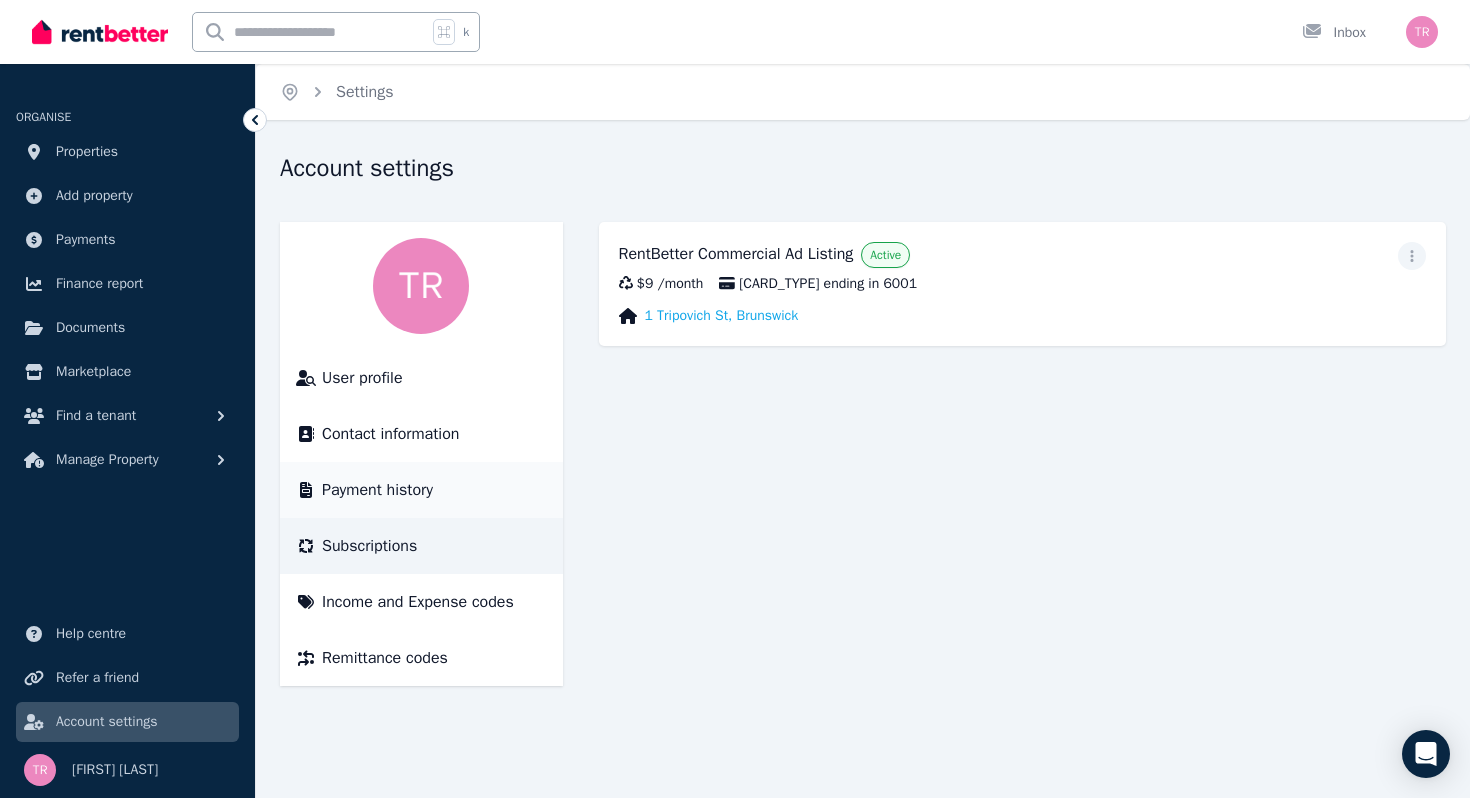 click on "Payment history" at bounding box center [421, 490] 